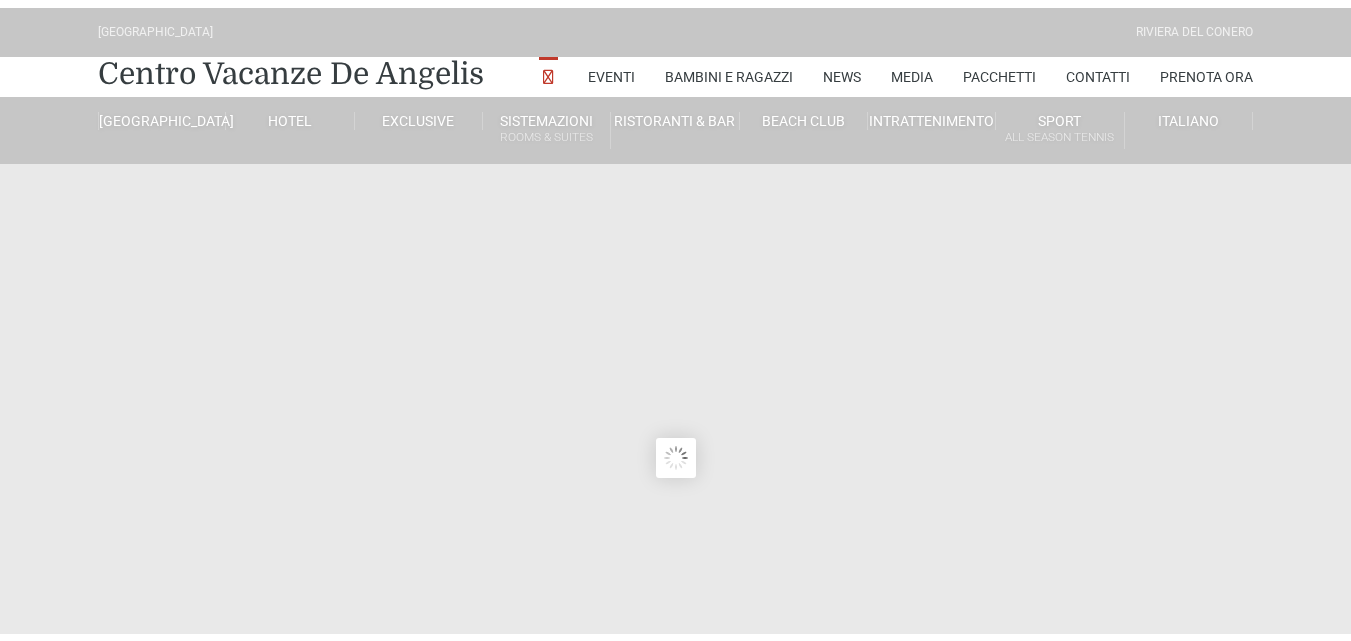 scroll, scrollTop: 0, scrollLeft: 0, axis: both 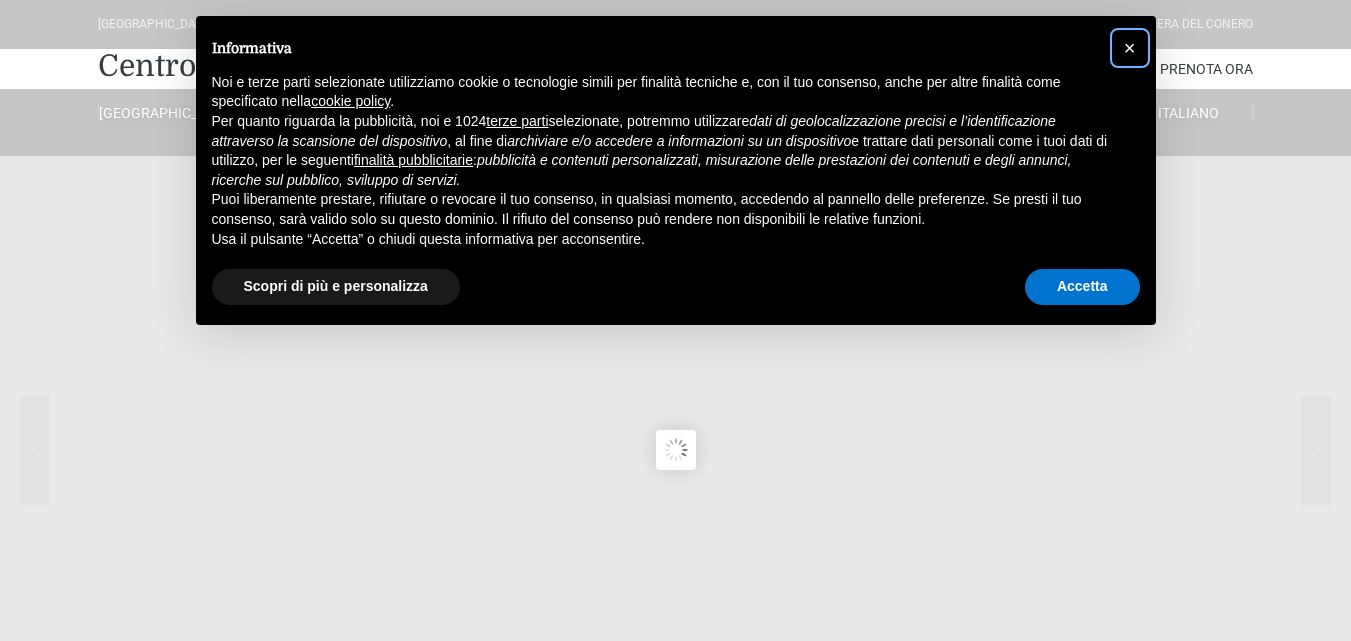 click on "×" at bounding box center [1130, 48] 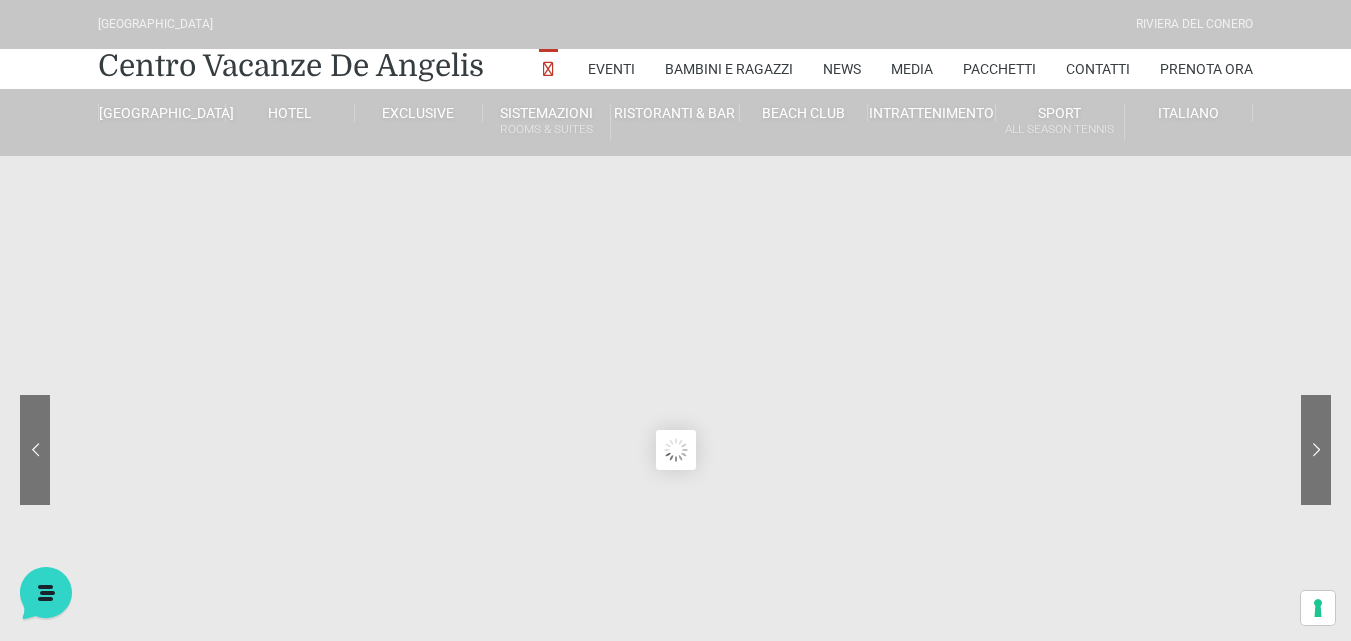 scroll, scrollTop: 0, scrollLeft: 0, axis: both 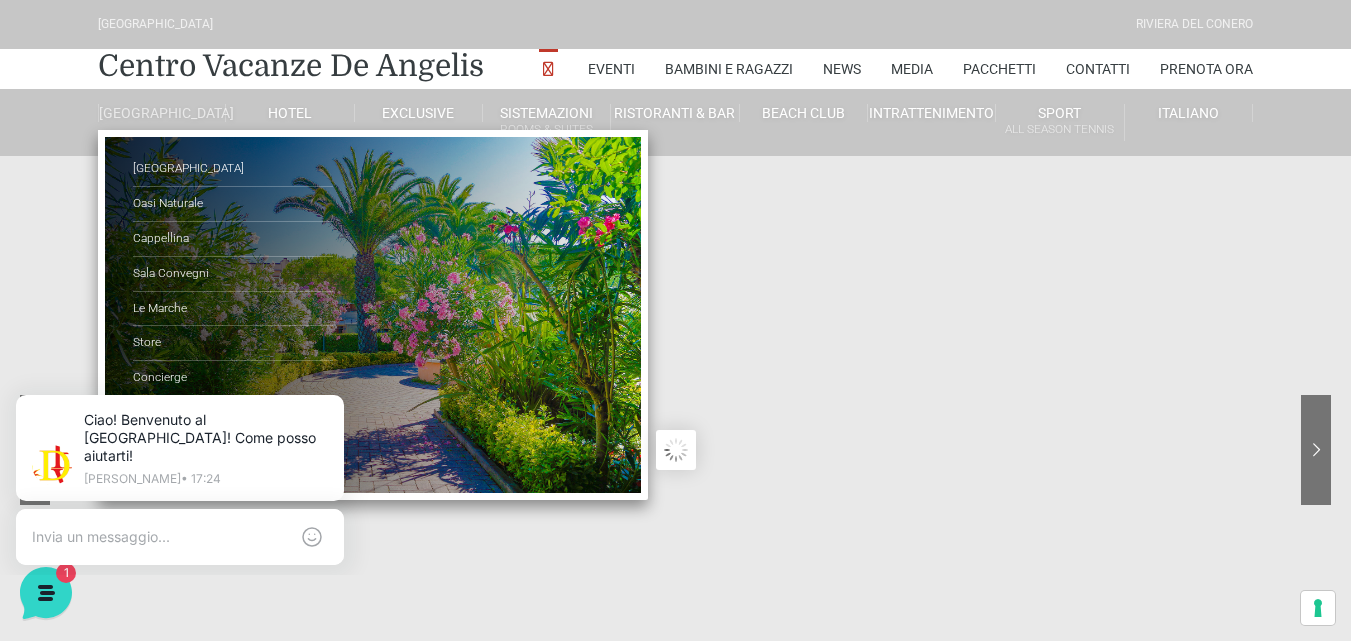 drag, startPoint x: 784, startPoint y: 315, endPoint x: 153, endPoint y: 107, distance: 664.39825 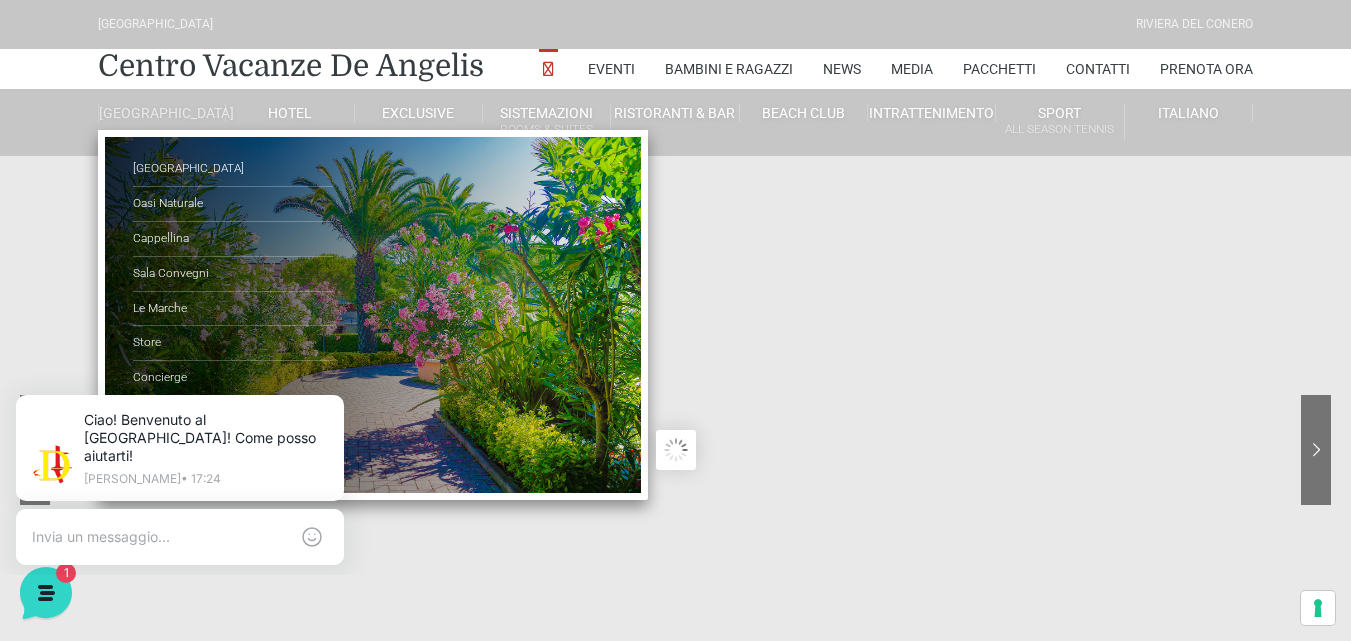 click on "Villaggio Hotel Resort
Riviera Del Conero
Centro Vacanze De Angelis
Eventi
Miss Italia
Cerimonie
Team building
Bambini e Ragazzi
Holly Beach Club
Holly Teeny Club
Holly Young Club
Piscine
Iscrizioni Holly Club
News
Media
Pacchetti
Contatti
Prenota Ora
De Angelis Resort
Parco Piscine
Oasi Naturale
Cappellina
Sala Convegni
Le Marche
Store
Concierge
Colonnina Ricarica
Mappa del Villaggio
Hotel
Suite Prestige
Camera Prestige
Camera Suite H
Sala Meeting
Exclusive
Villa Luxury
Dimora Padronale
Villa 601 Alpine
Villa Classic
Bilocale Garden Gold
Sistemazioni Rooms & Suites
Villa Trilocale Deluxe Numana
Villa Trilocale Deluxe Private Garden
Villa Bilocale Deluxe
Appartamento Trilocale Garden" at bounding box center (675, 3295) 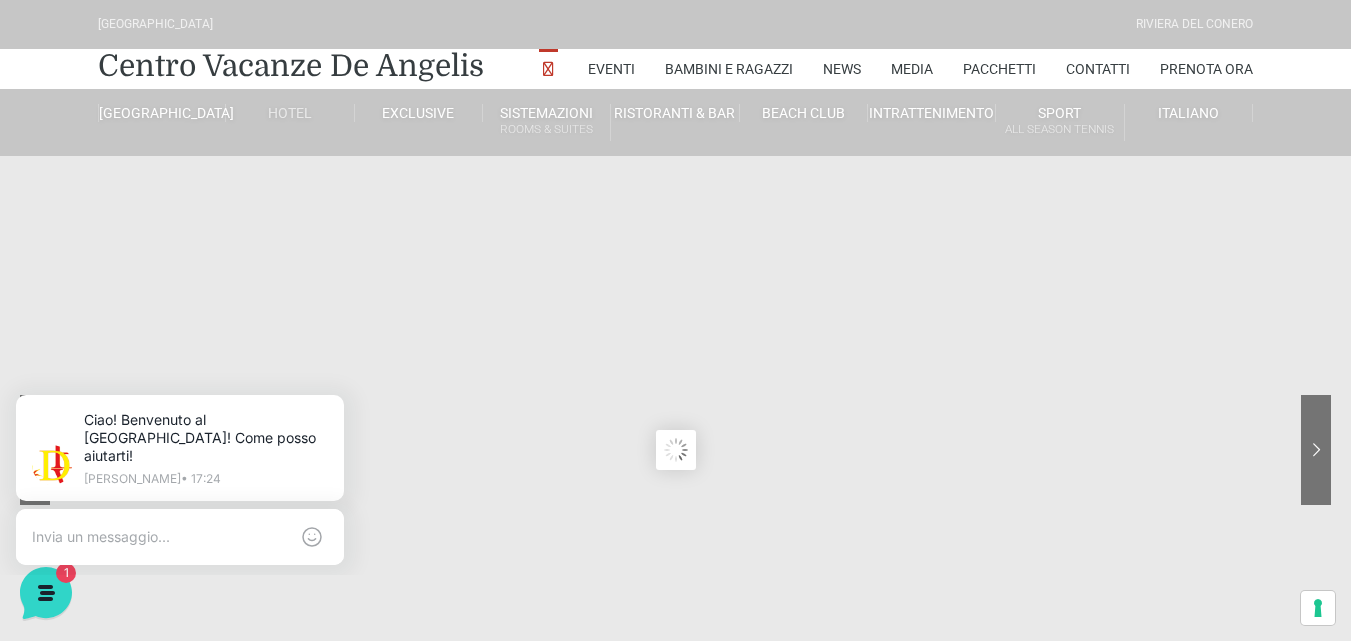 click on "Hotel" at bounding box center [290, 113] 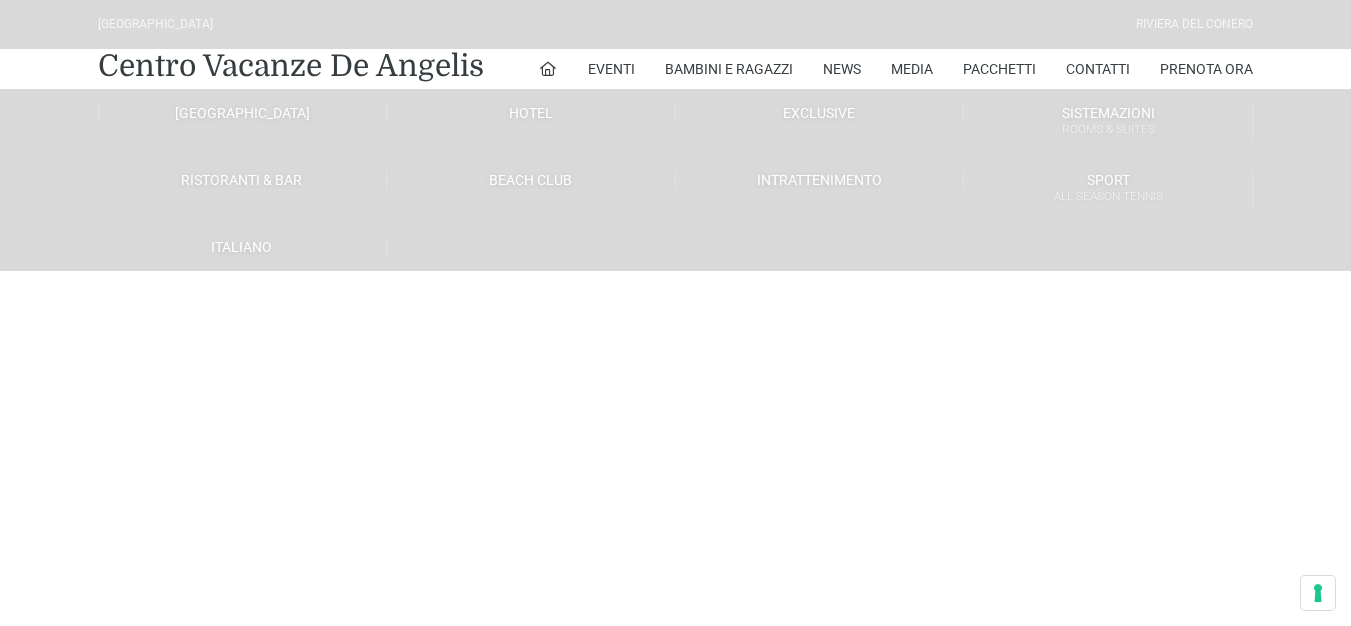 scroll, scrollTop: 0, scrollLeft: 0, axis: both 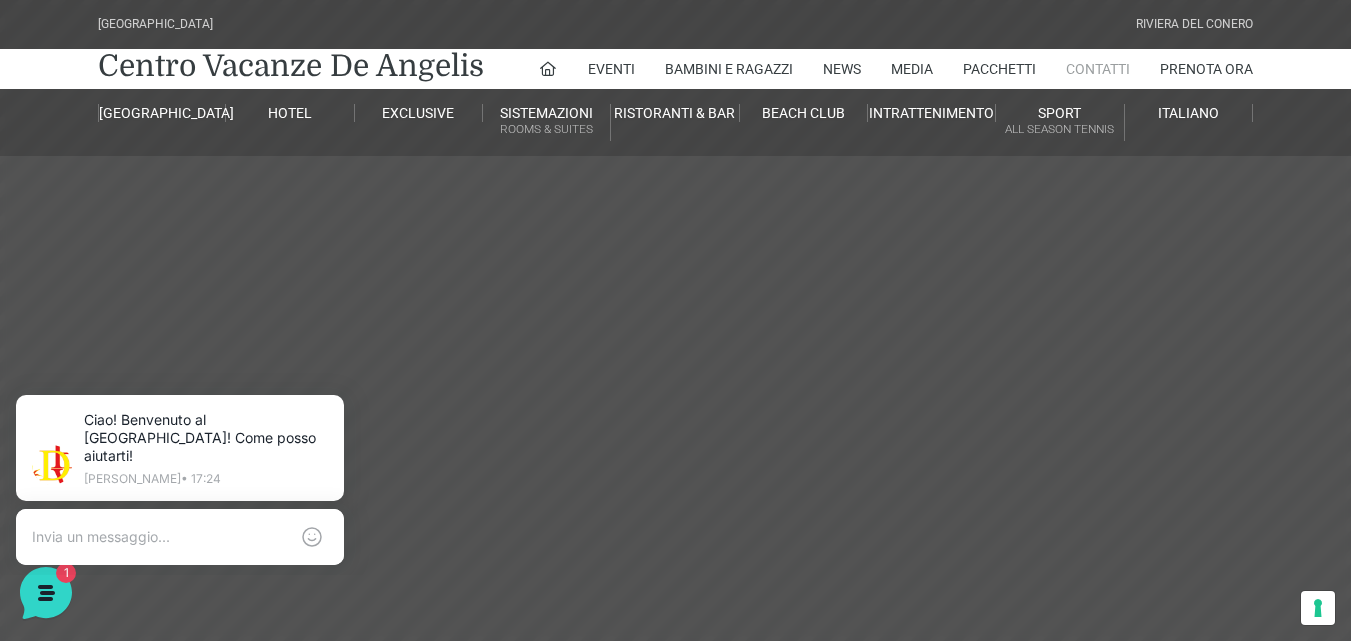 click on "Contatti" at bounding box center [1098, 69] 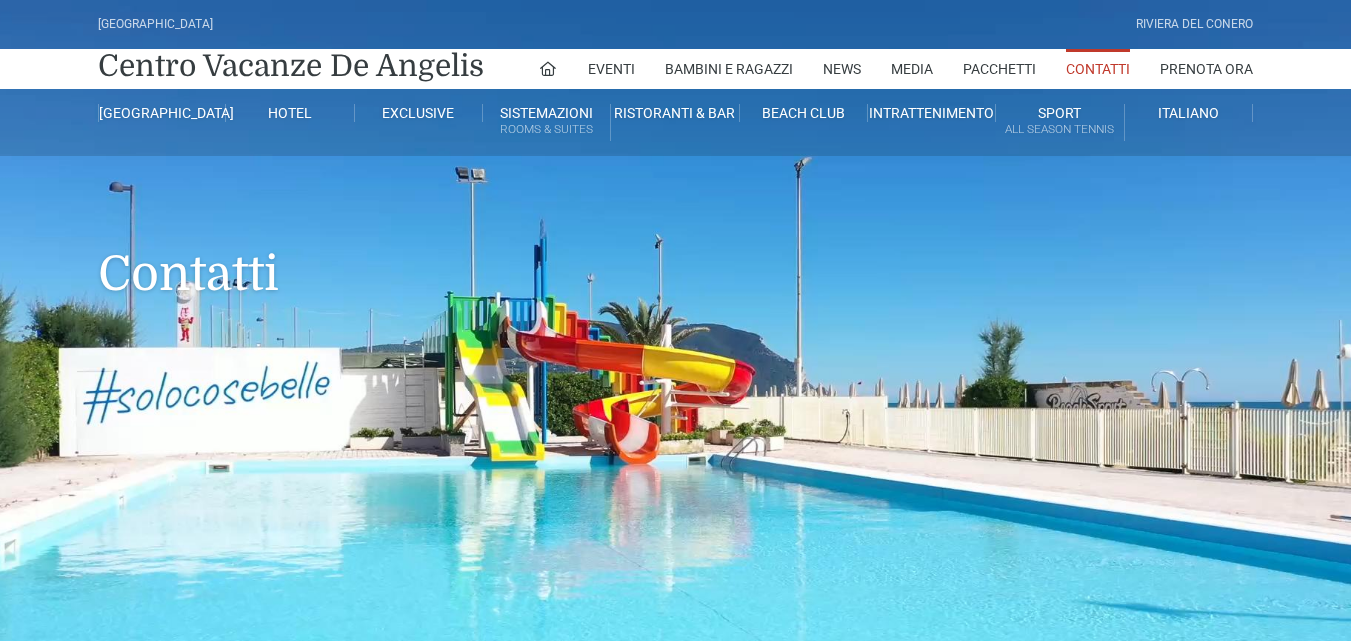 scroll, scrollTop: 0, scrollLeft: 0, axis: both 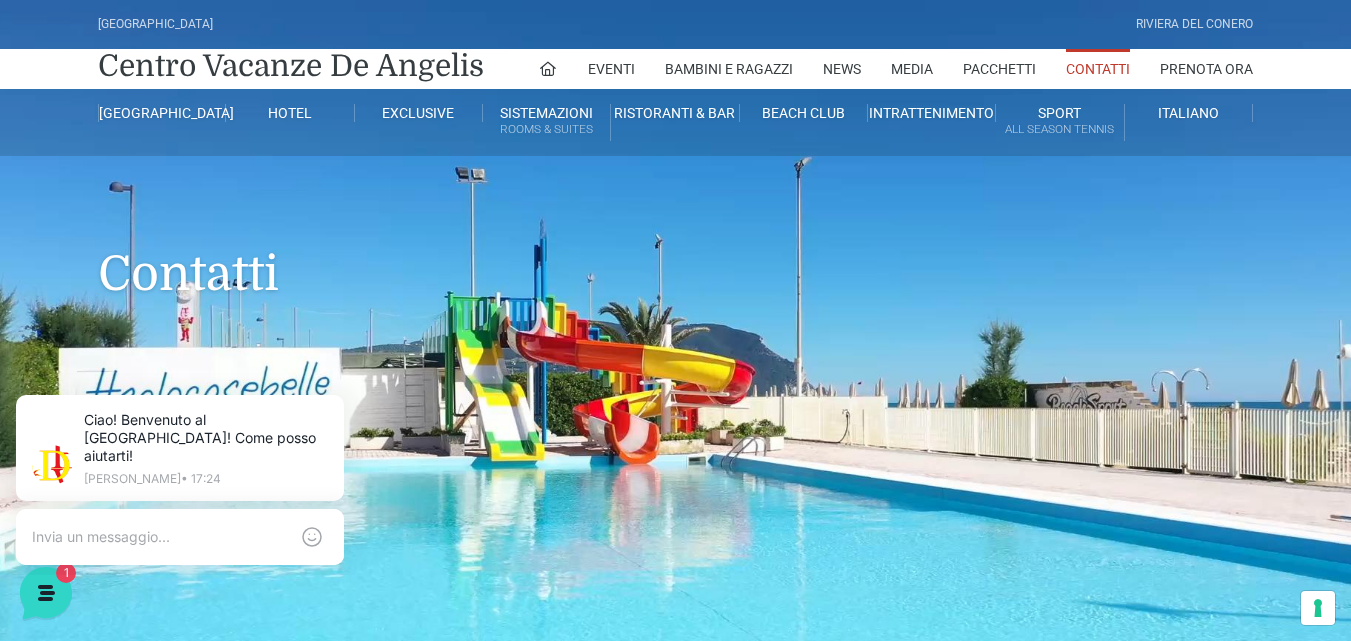 drag, startPoint x: 1365, startPoint y: 34, endPoint x: 1356, endPoint y: -87, distance: 121.33425 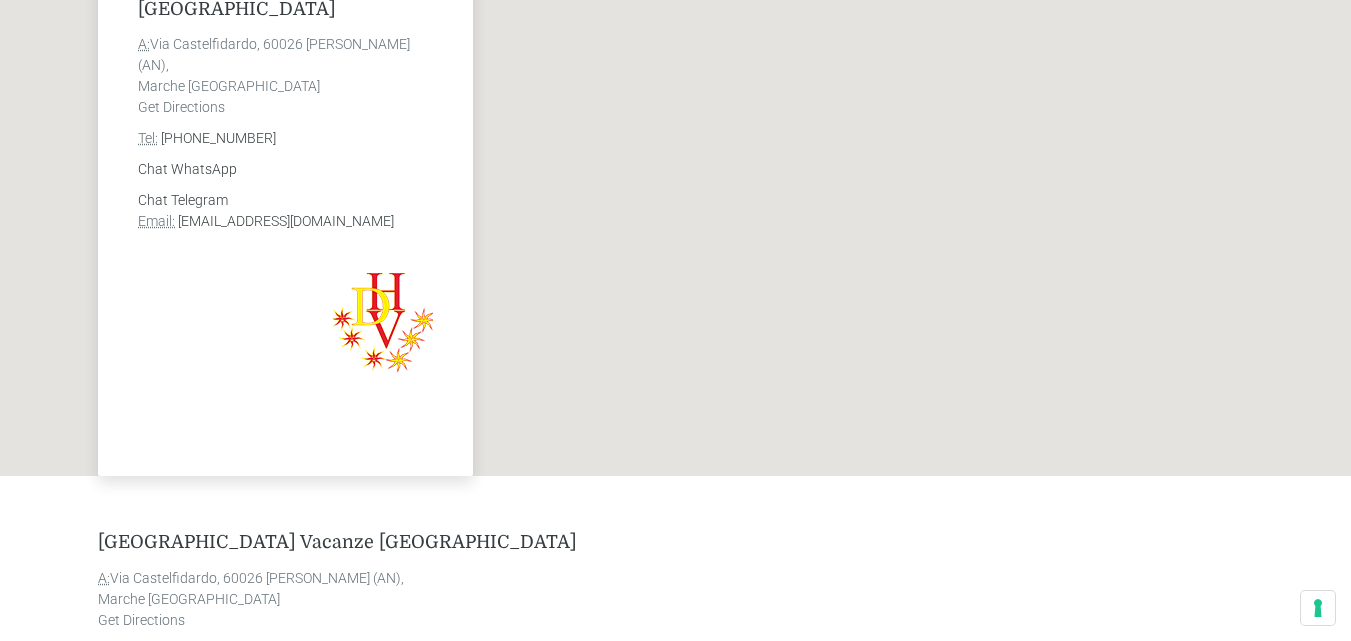 scroll, scrollTop: 1124, scrollLeft: 0, axis: vertical 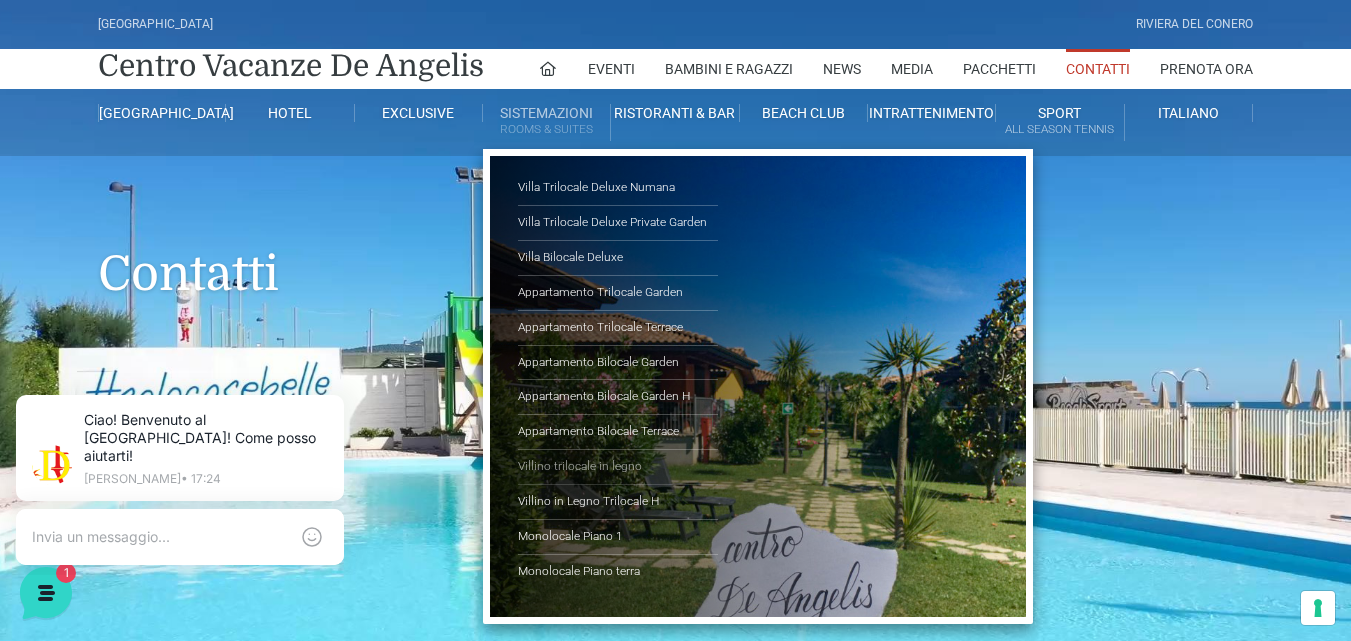 click on "Villino trilocale in legno" at bounding box center [618, 467] 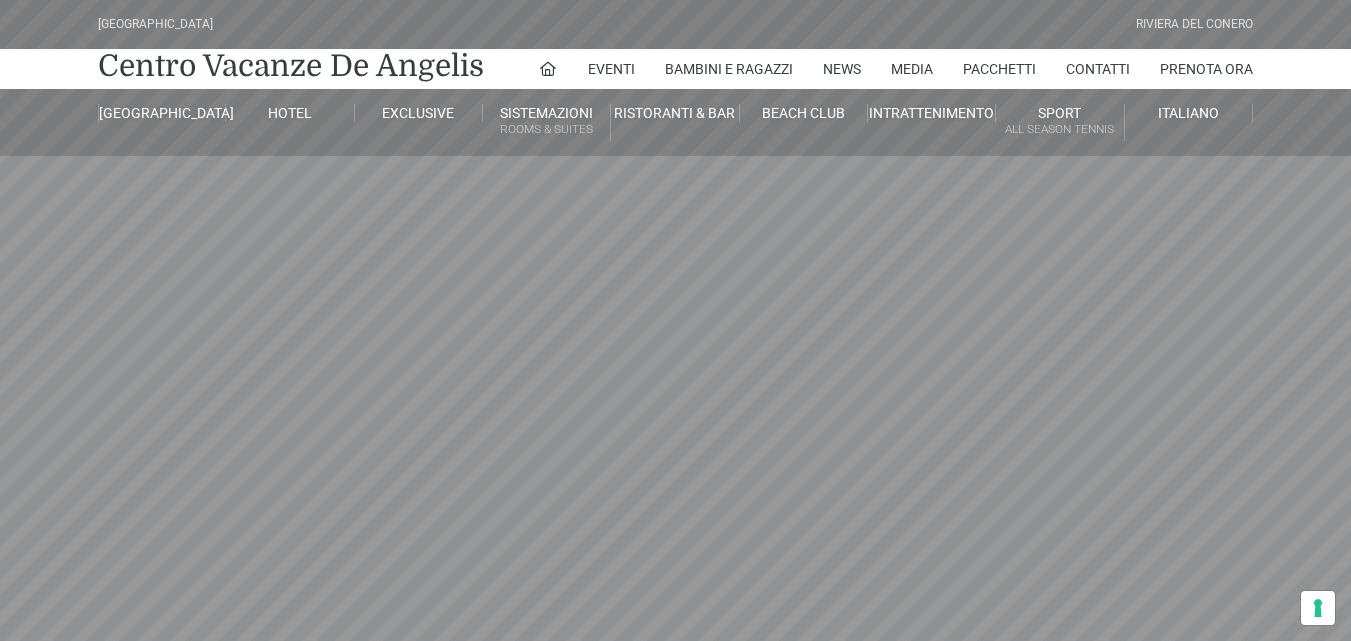 scroll, scrollTop: 0, scrollLeft: 0, axis: both 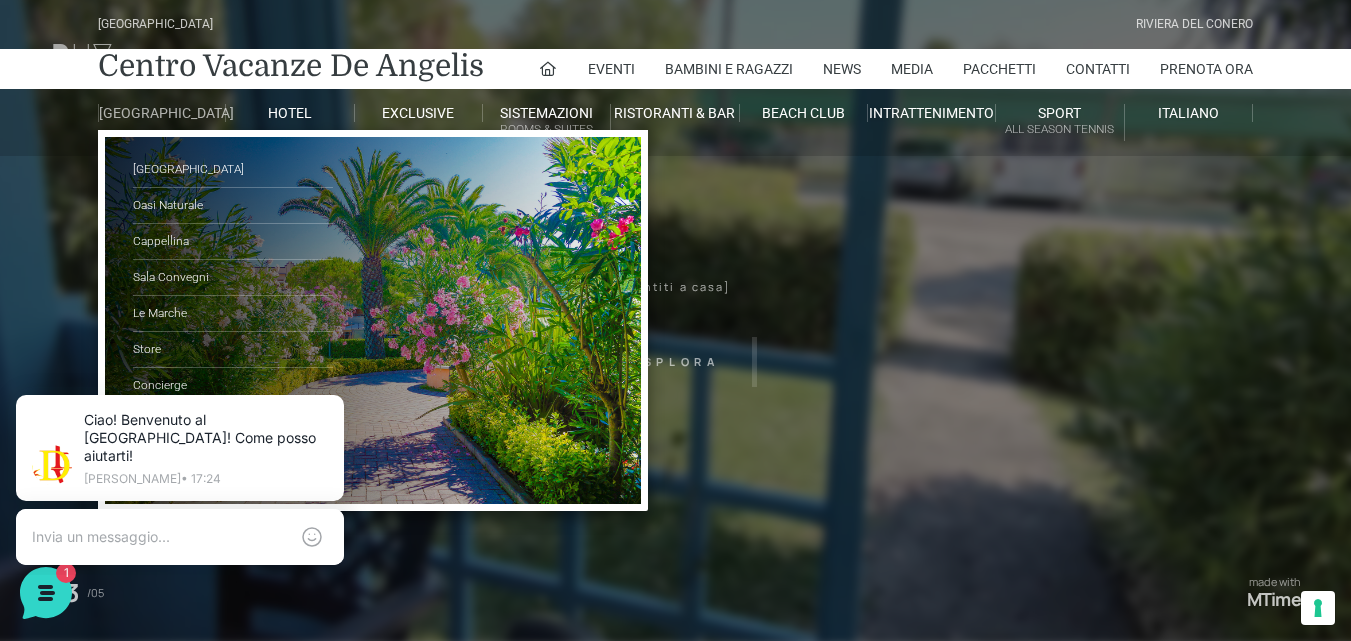 click on "[GEOGRAPHIC_DATA]" at bounding box center [162, 113] 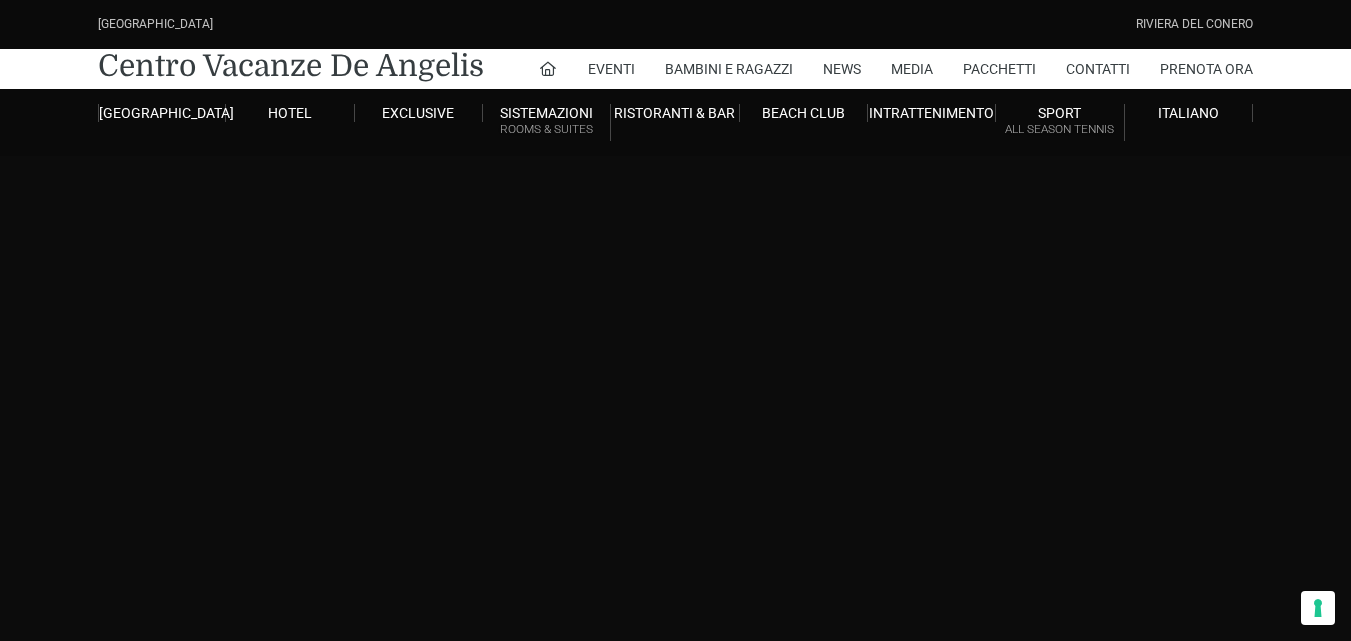 scroll, scrollTop: 0, scrollLeft: 0, axis: both 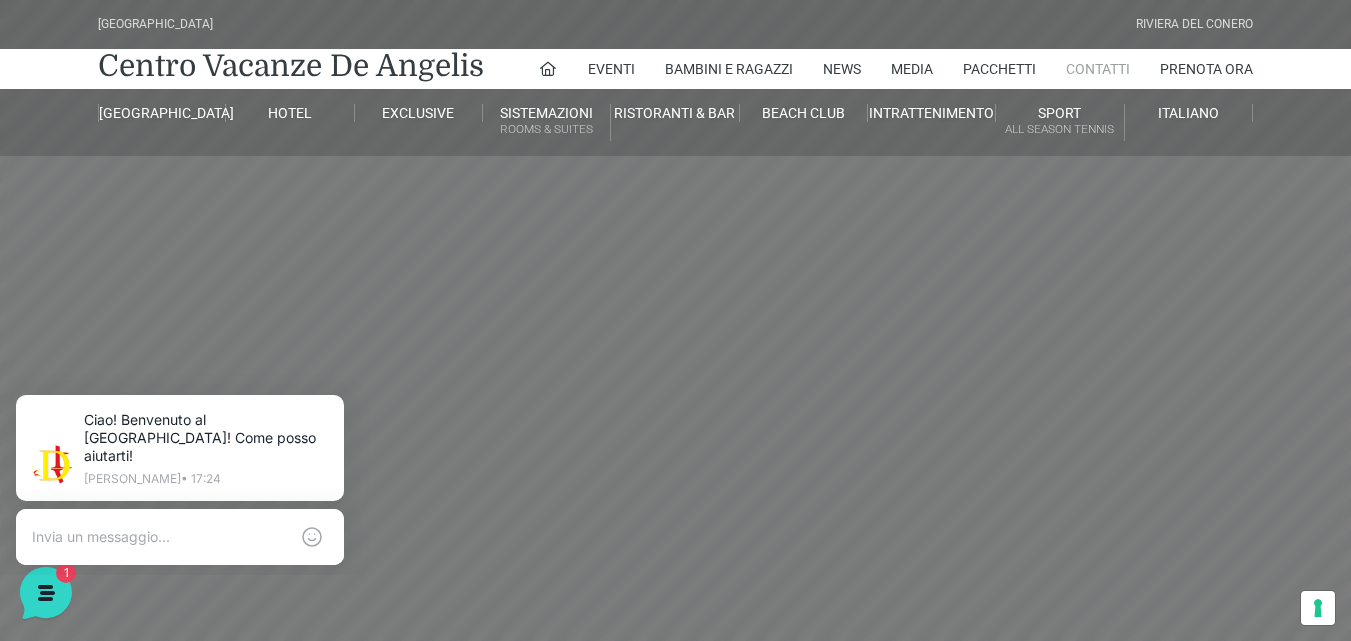 click on "Contatti" at bounding box center (1098, 69) 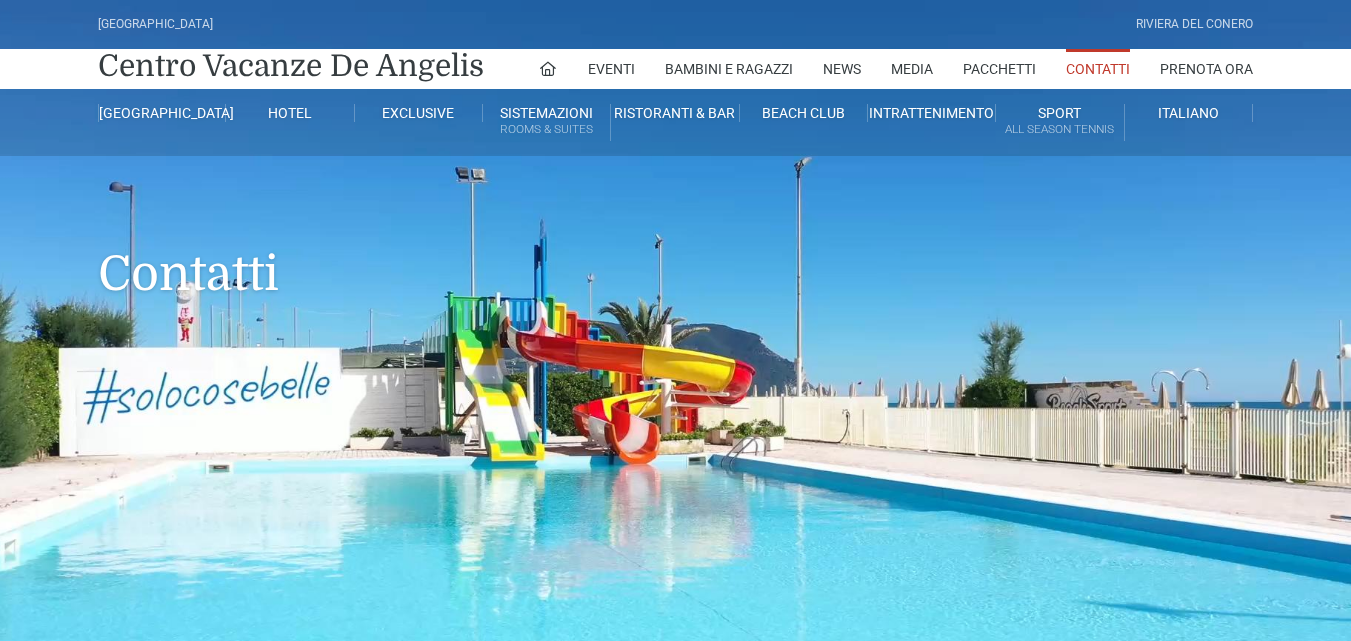 scroll, scrollTop: 0, scrollLeft: 0, axis: both 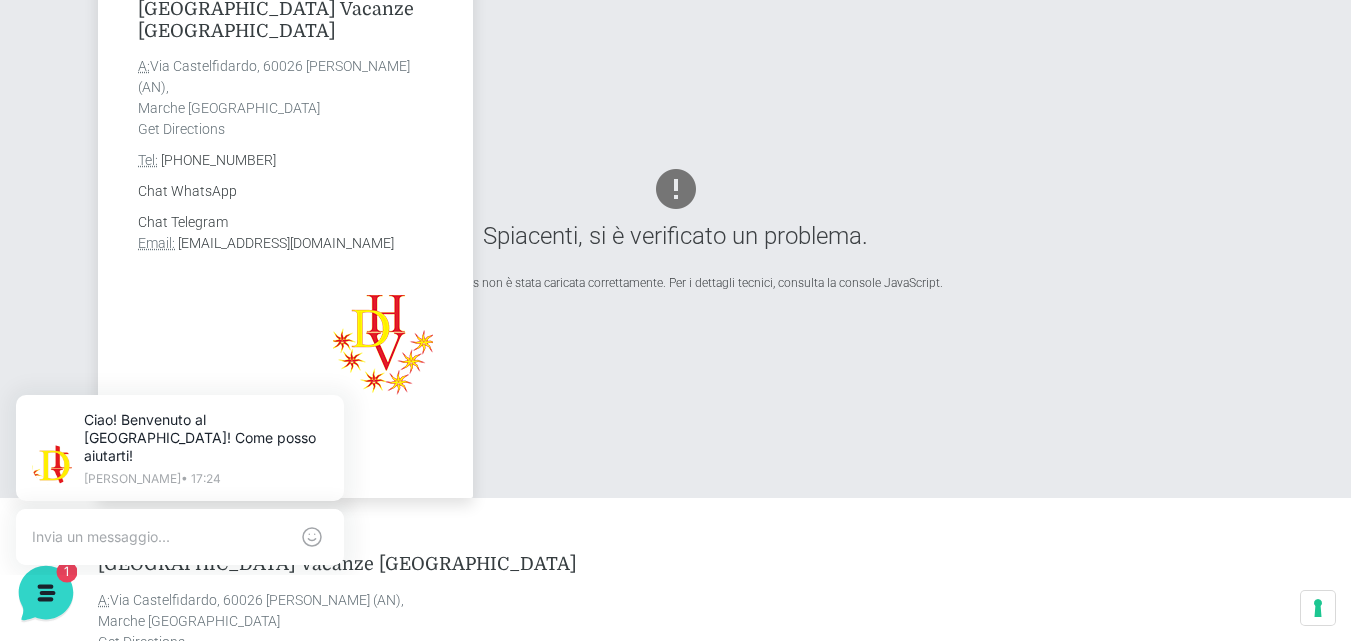 click 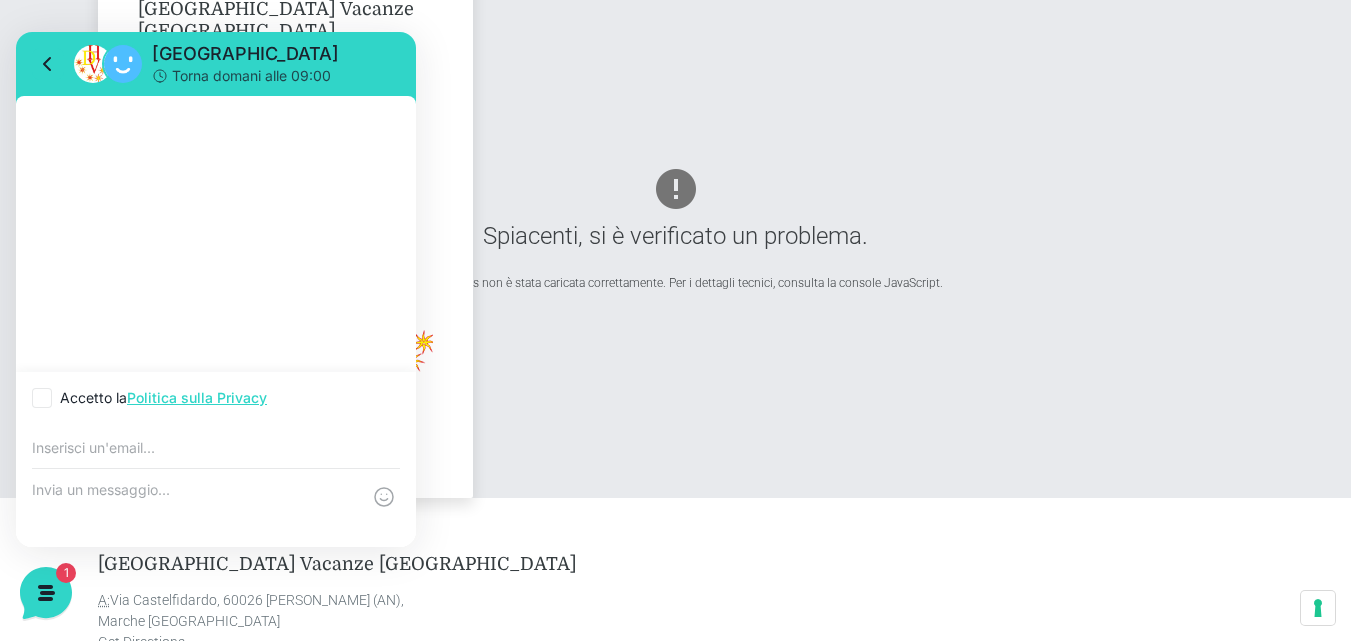 click at bounding box center (216, 446) 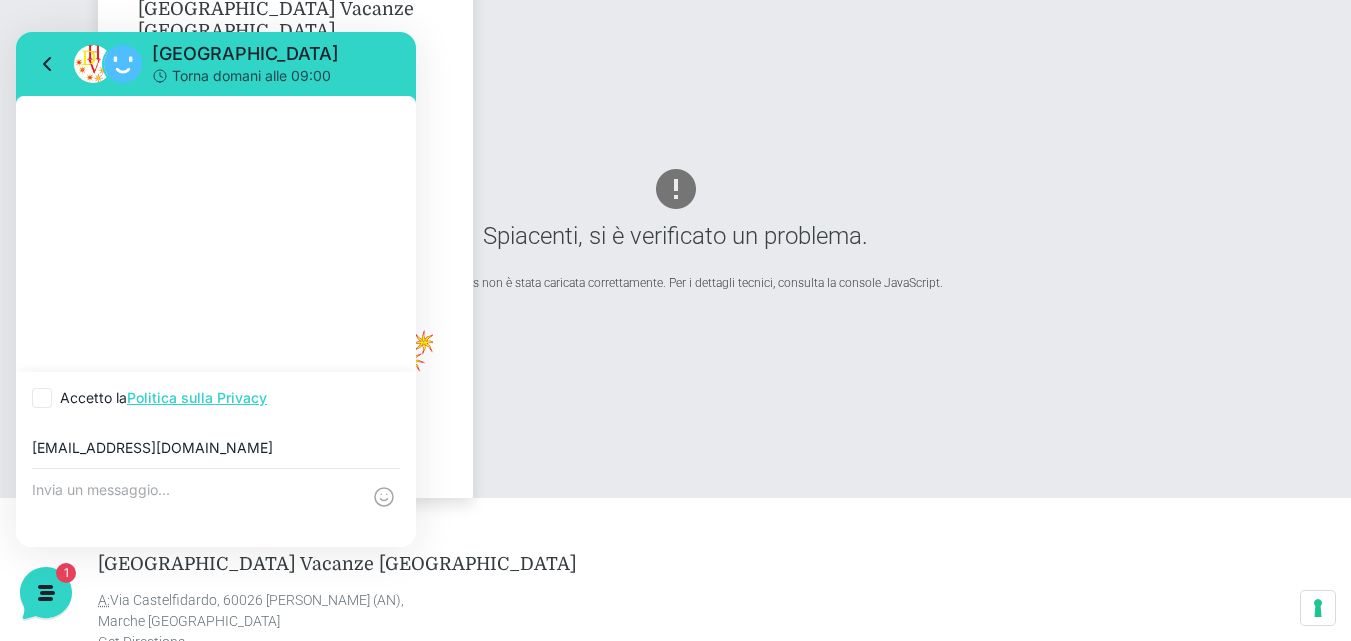 type on "g.fuma@live.com" 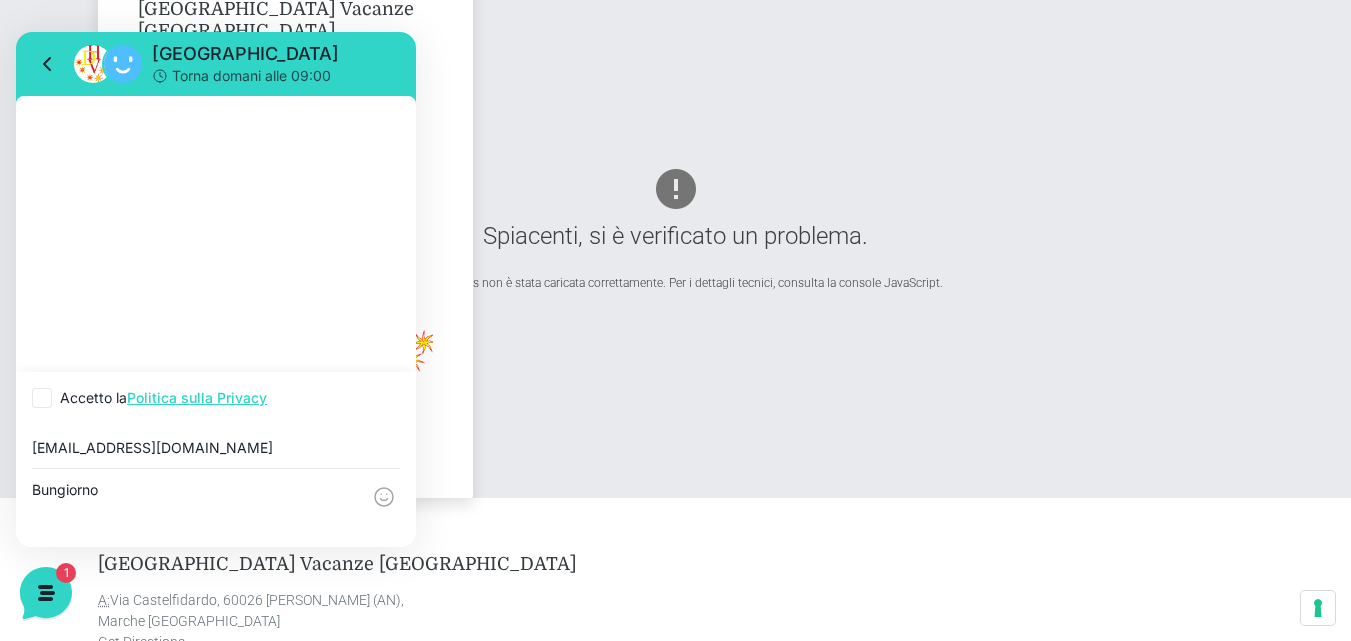 click on "Bungiorno" at bounding box center [196, 508] 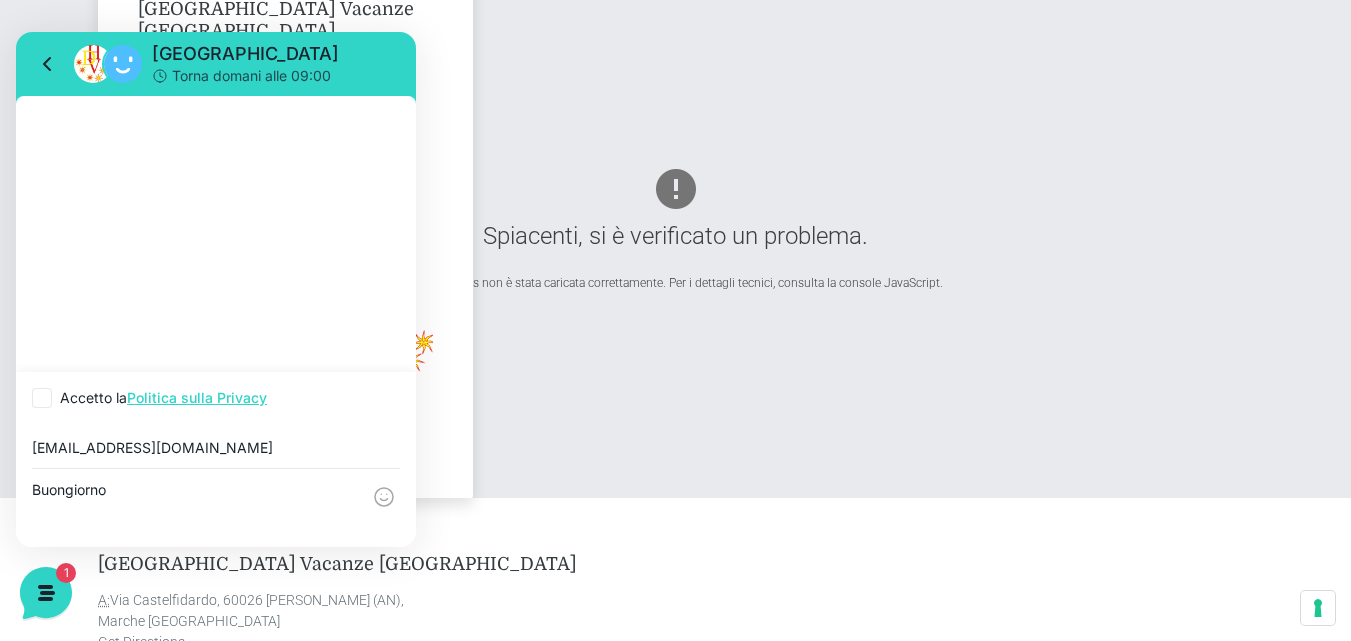 click on "Buongiorno" at bounding box center (196, 508) 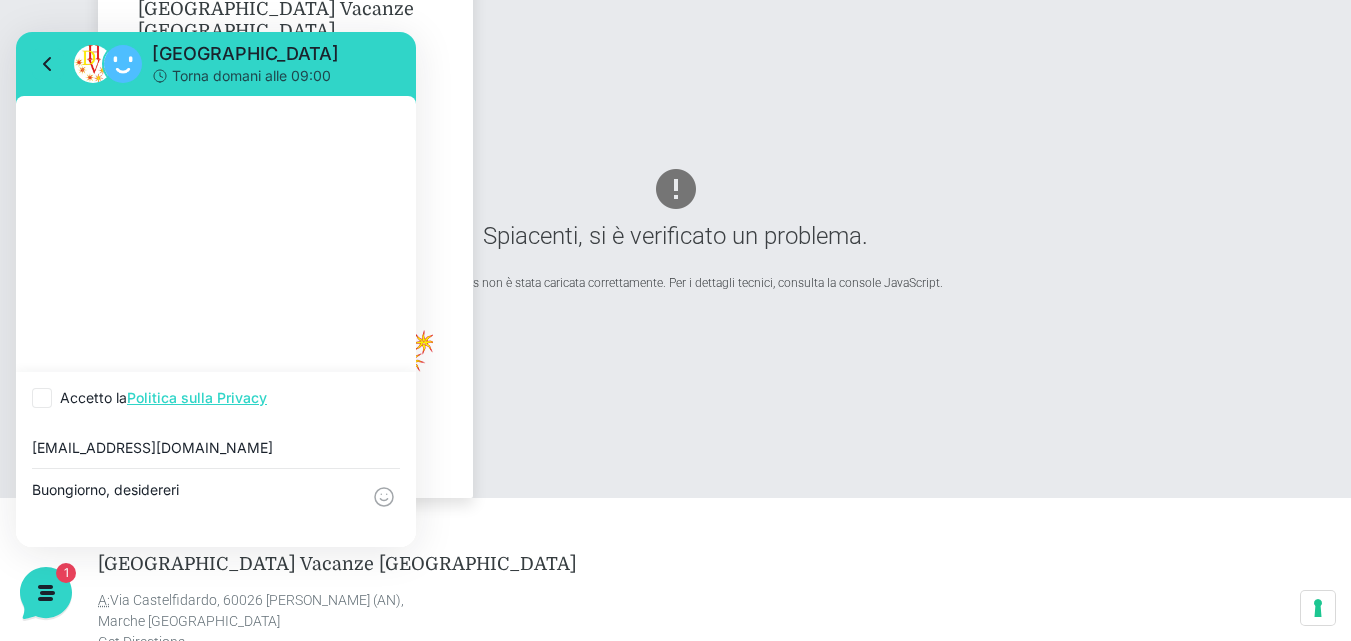click on "Buongiorno, desidereri" at bounding box center (196, 508) 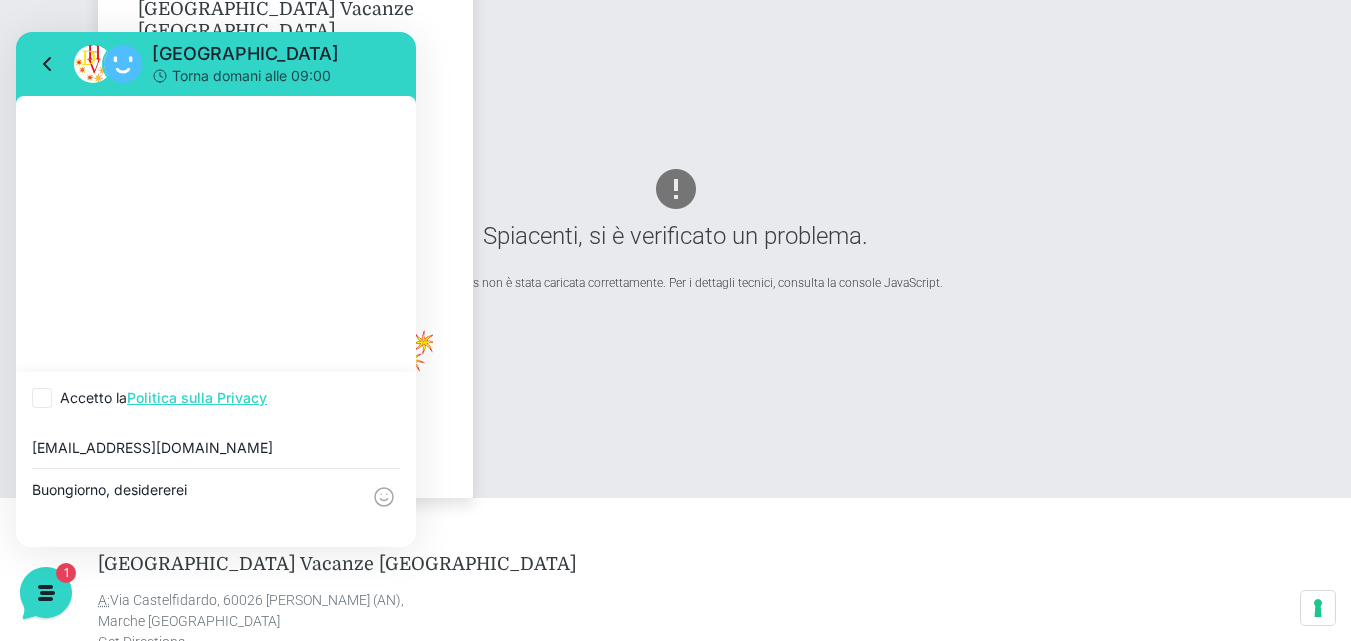 click on "Buongiorno, desidererei" at bounding box center [216, 508] 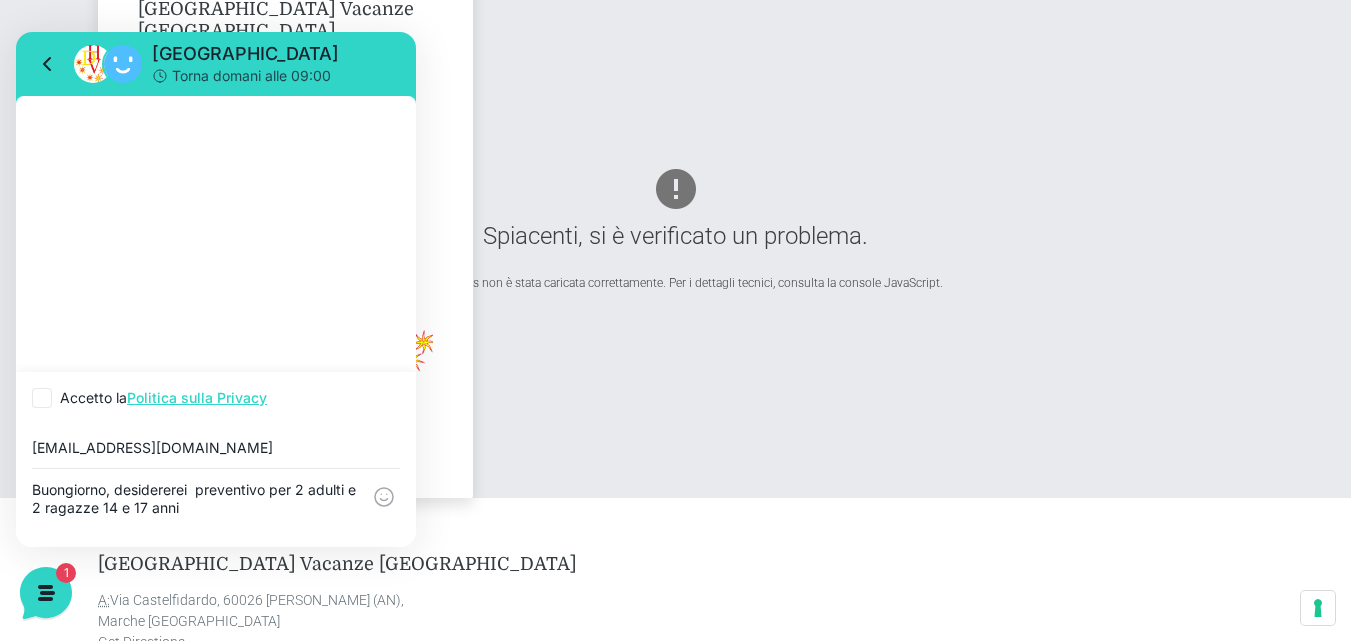 click on "Buongiorno, desidererei  preventivo per 2 adulti e 2 ragazze 14 e 17 anni" at bounding box center [196, 508] 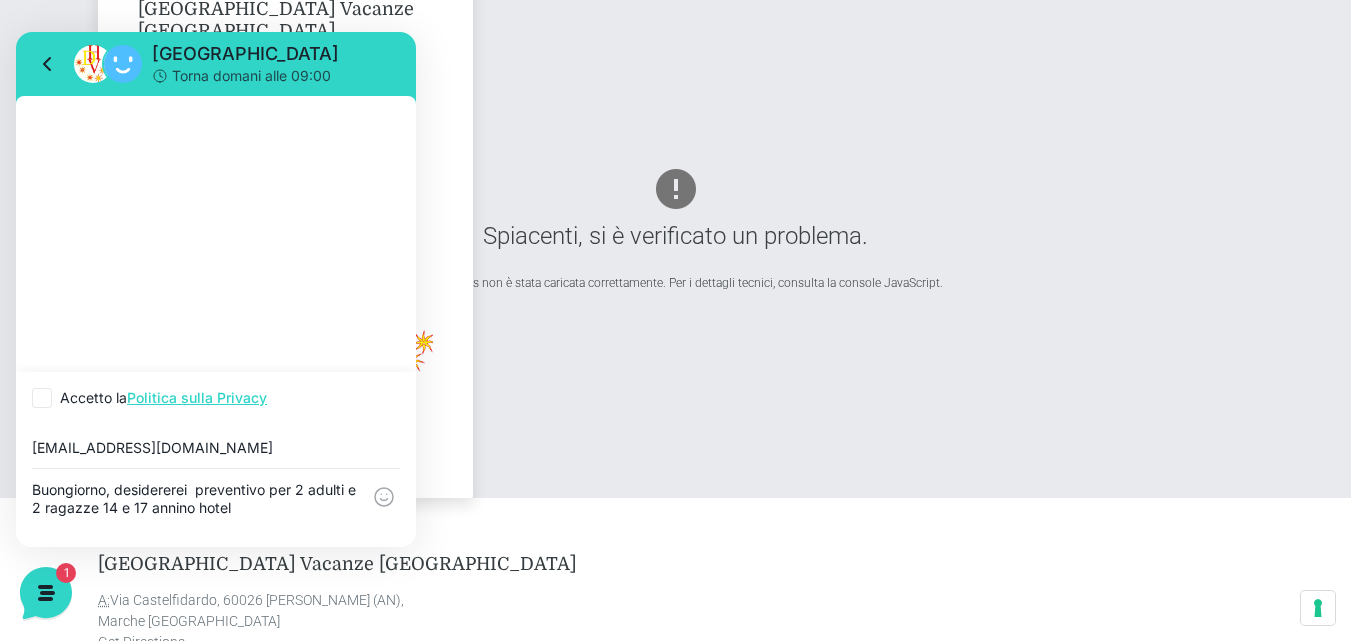 click on "Buongiorno, desidererei  preventivo per 2 adulti e 2 ragazze 14 e 17 annino hotel" at bounding box center [196, 508] 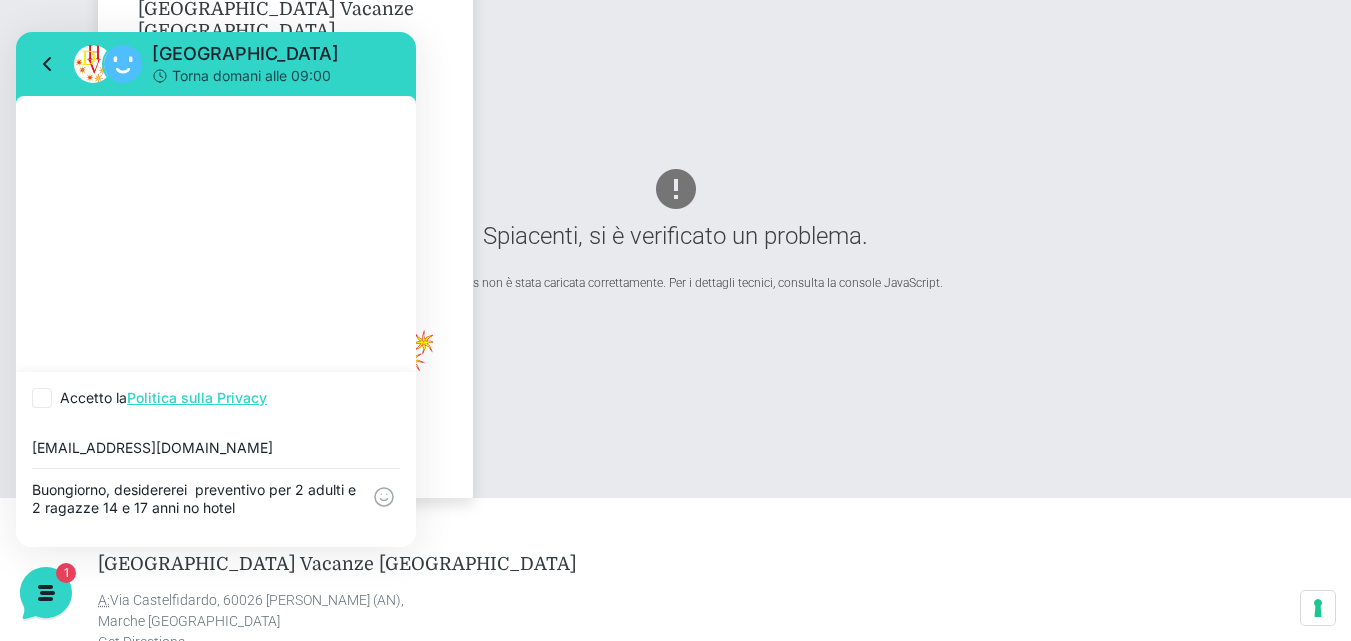 click on "Buongiorno, desidererei  preventivo per 2 adulti e 2 ragazze 14 e 17 anni no hotel" at bounding box center (196, 508) 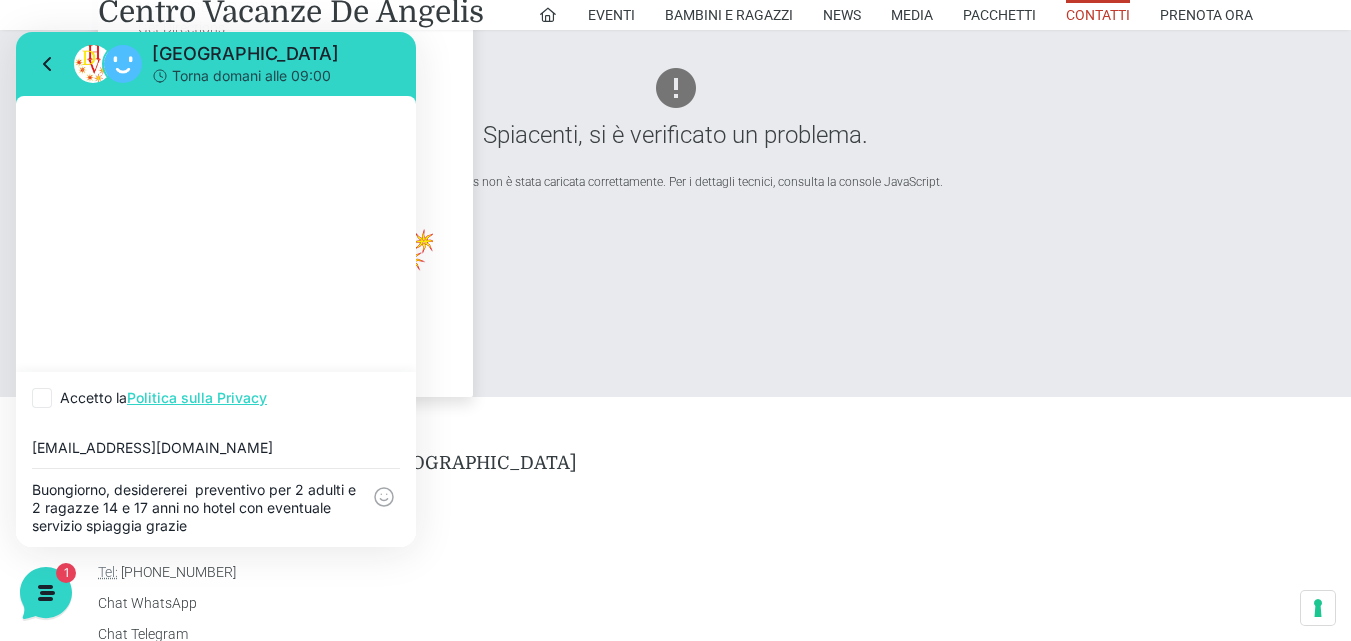 scroll, scrollTop: 877, scrollLeft: 0, axis: vertical 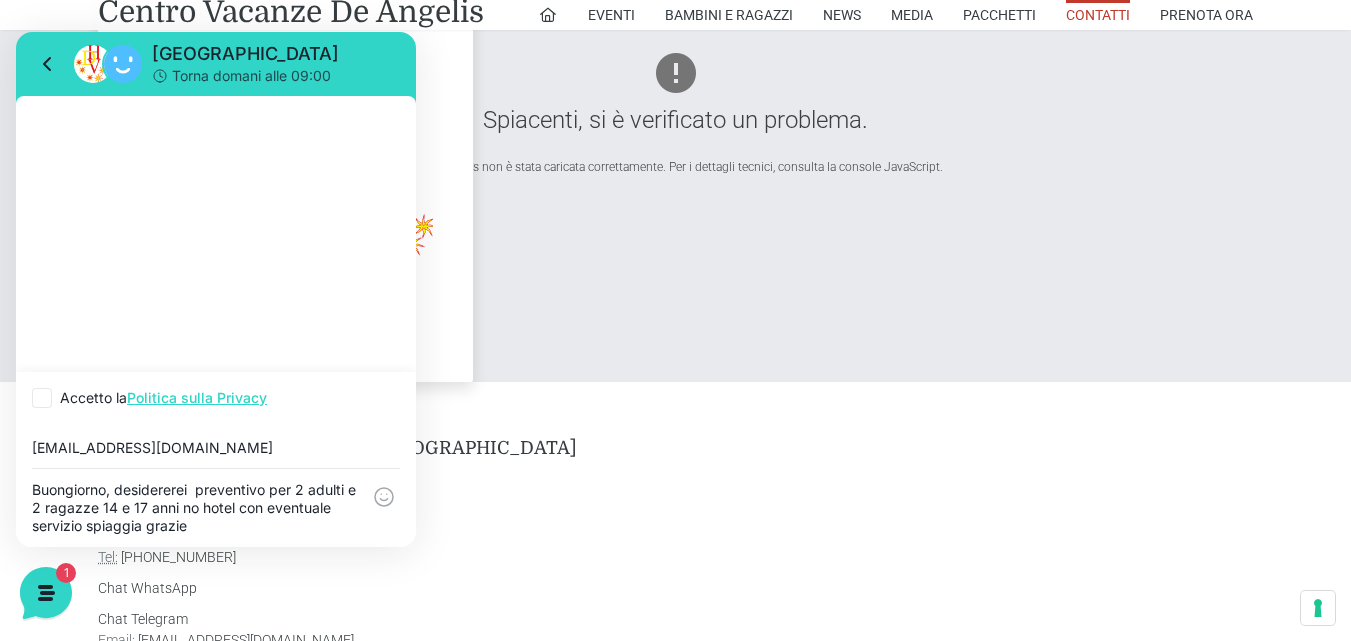 type on "Buongiorno, desidererei  preventivo per 2 adulti e 2 ragazze 14 e 17 anni no hotel con eventuale servizio spiaggia grazie" 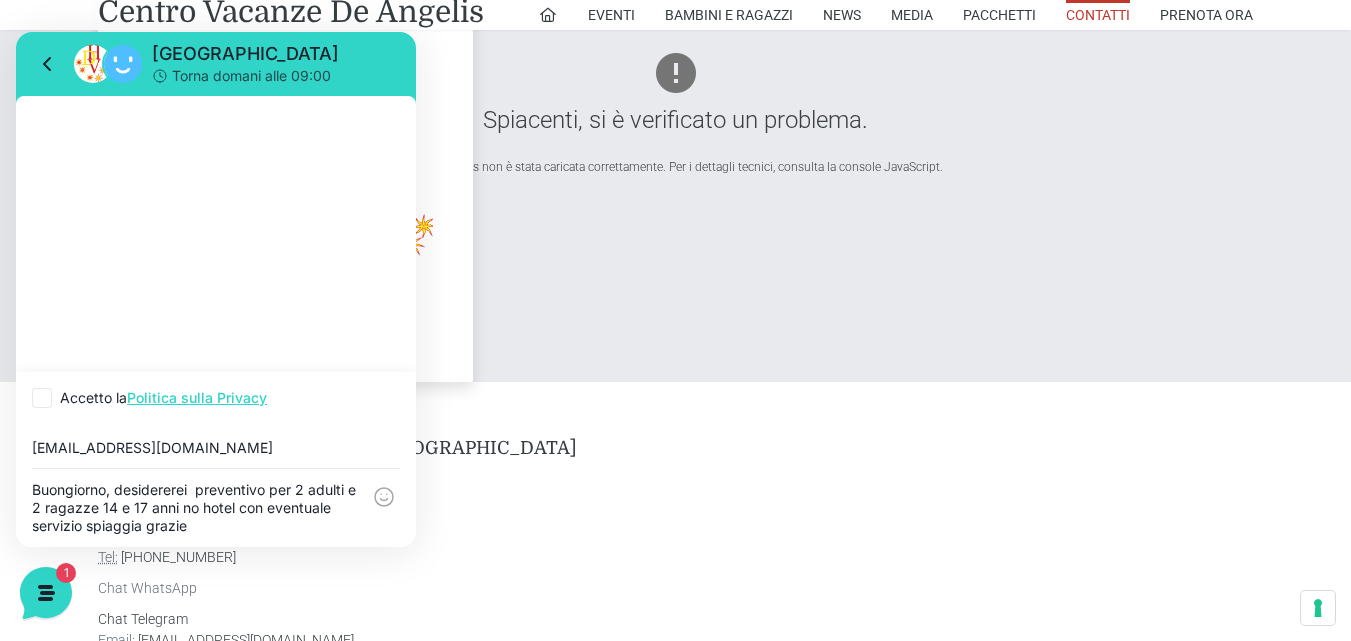 click on "Chat WhatsApp" at bounding box center [147, 588] 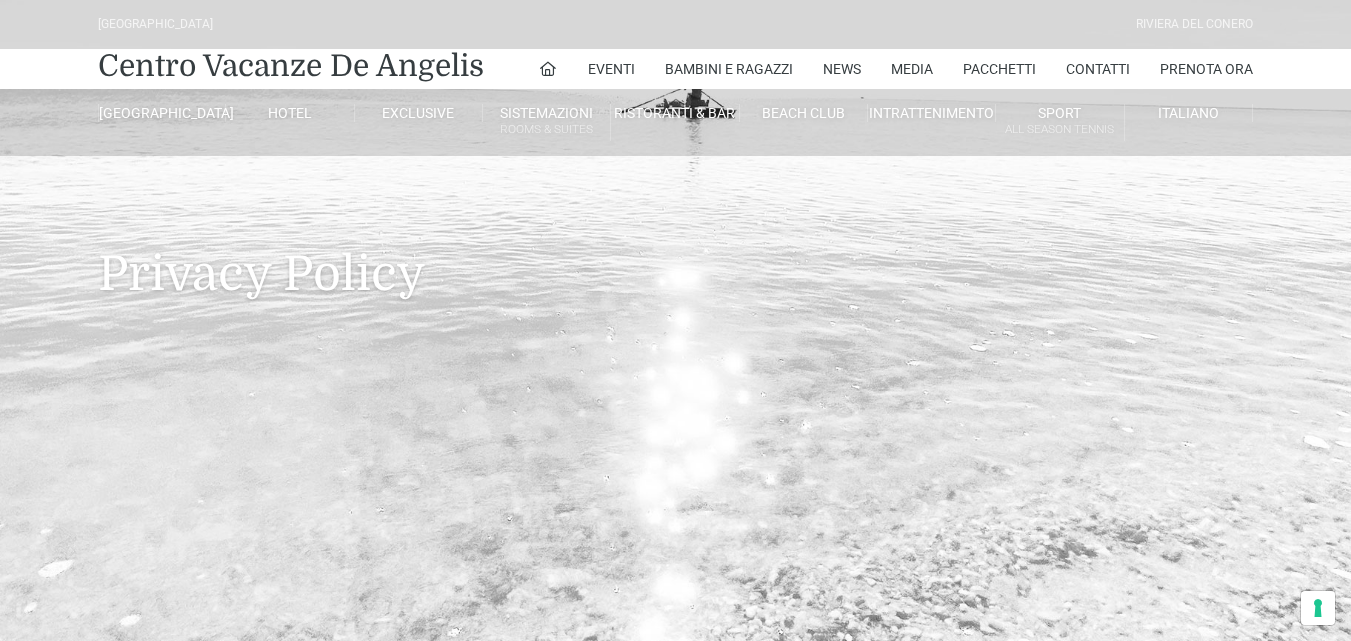 scroll, scrollTop: 0, scrollLeft: 0, axis: both 